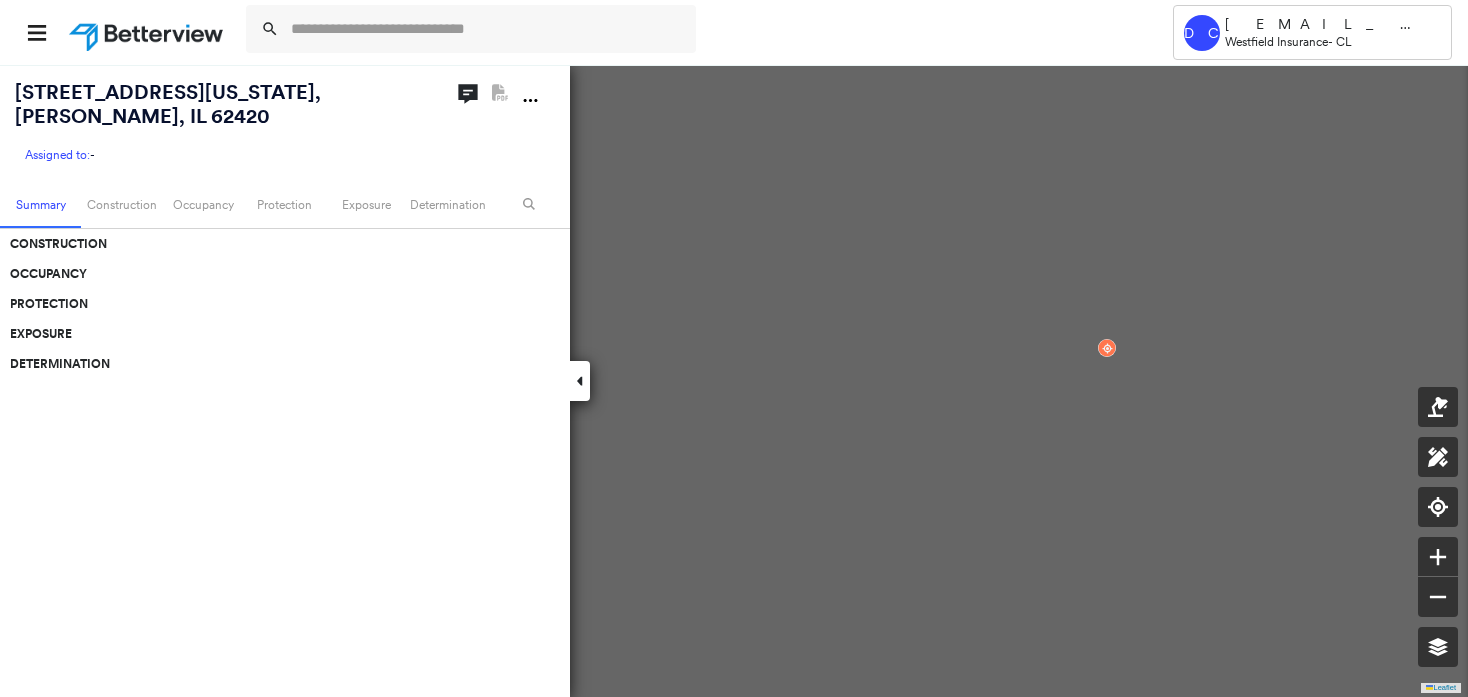 scroll, scrollTop: 0, scrollLeft: 0, axis: both 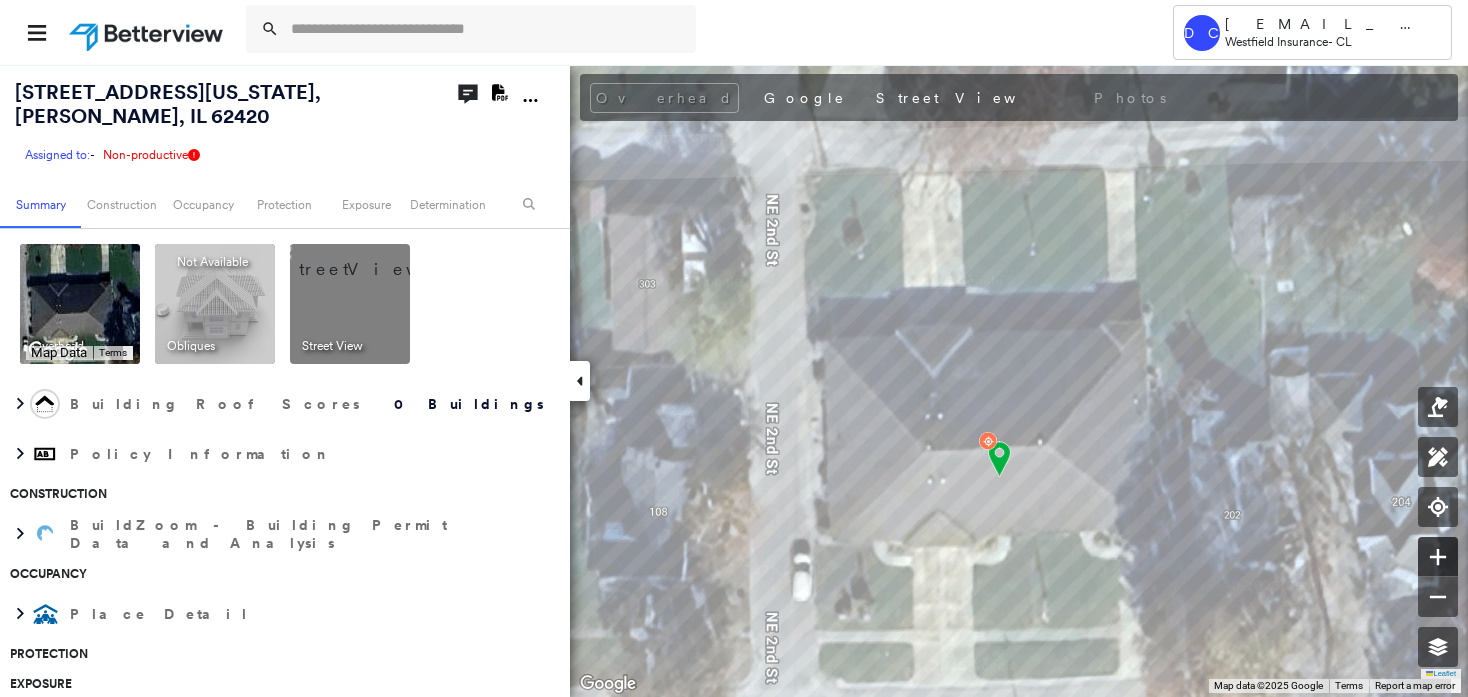 click 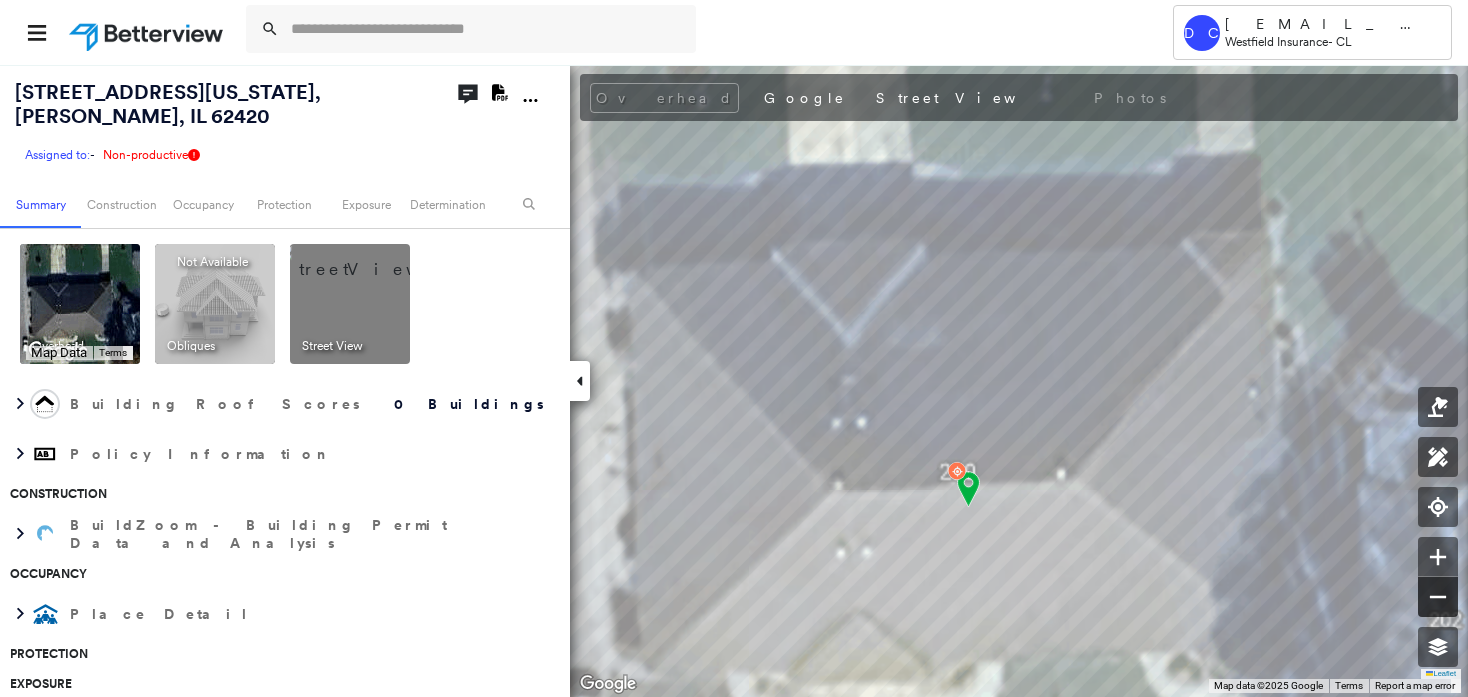 click 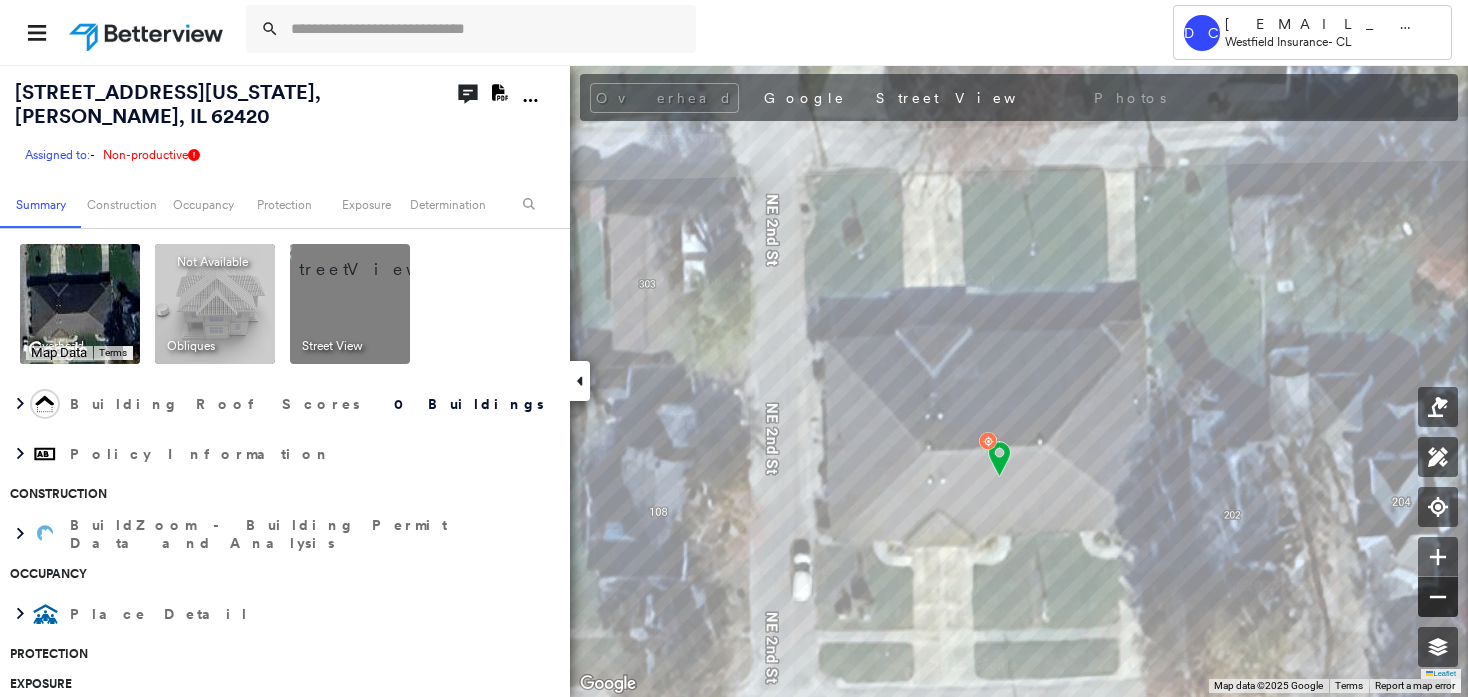 type 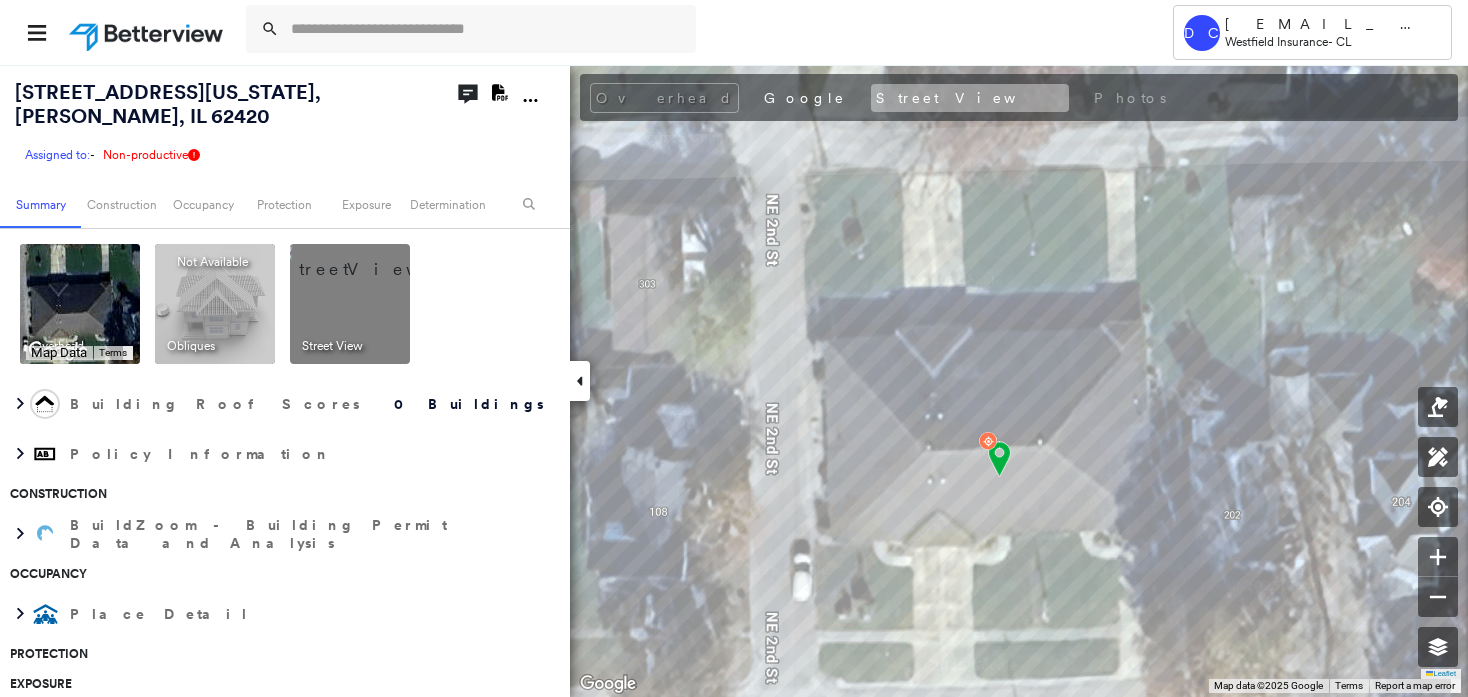 click on "Street View" at bounding box center (970, 98) 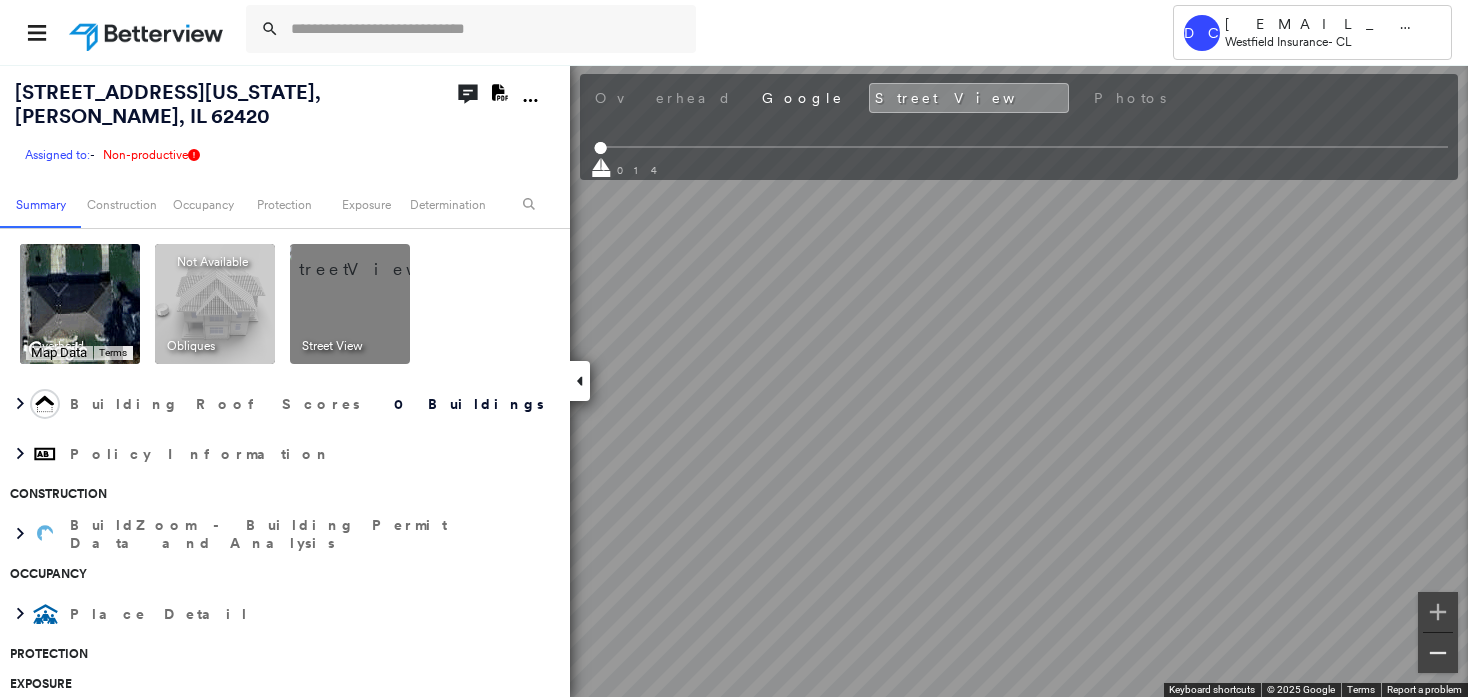 click at bounding box center (1438, 653) 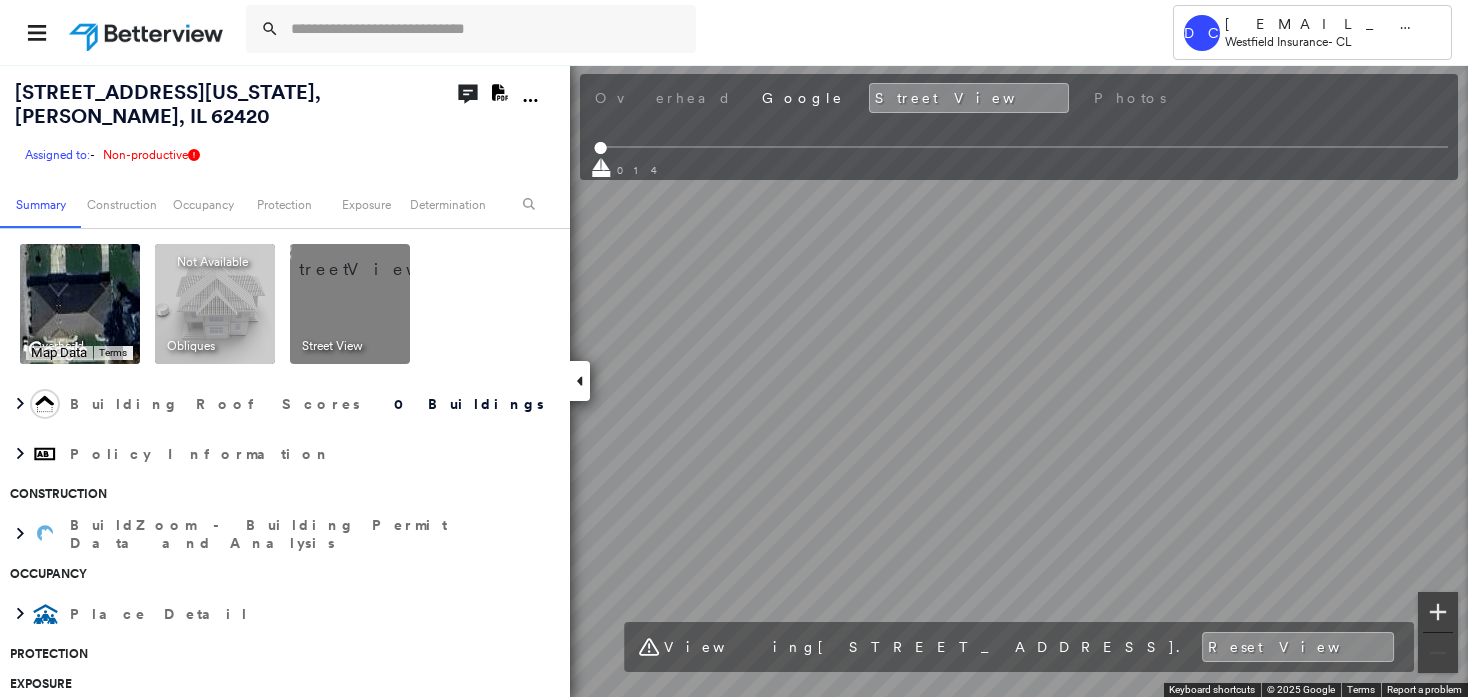 click at bounding box center [1438, 612] 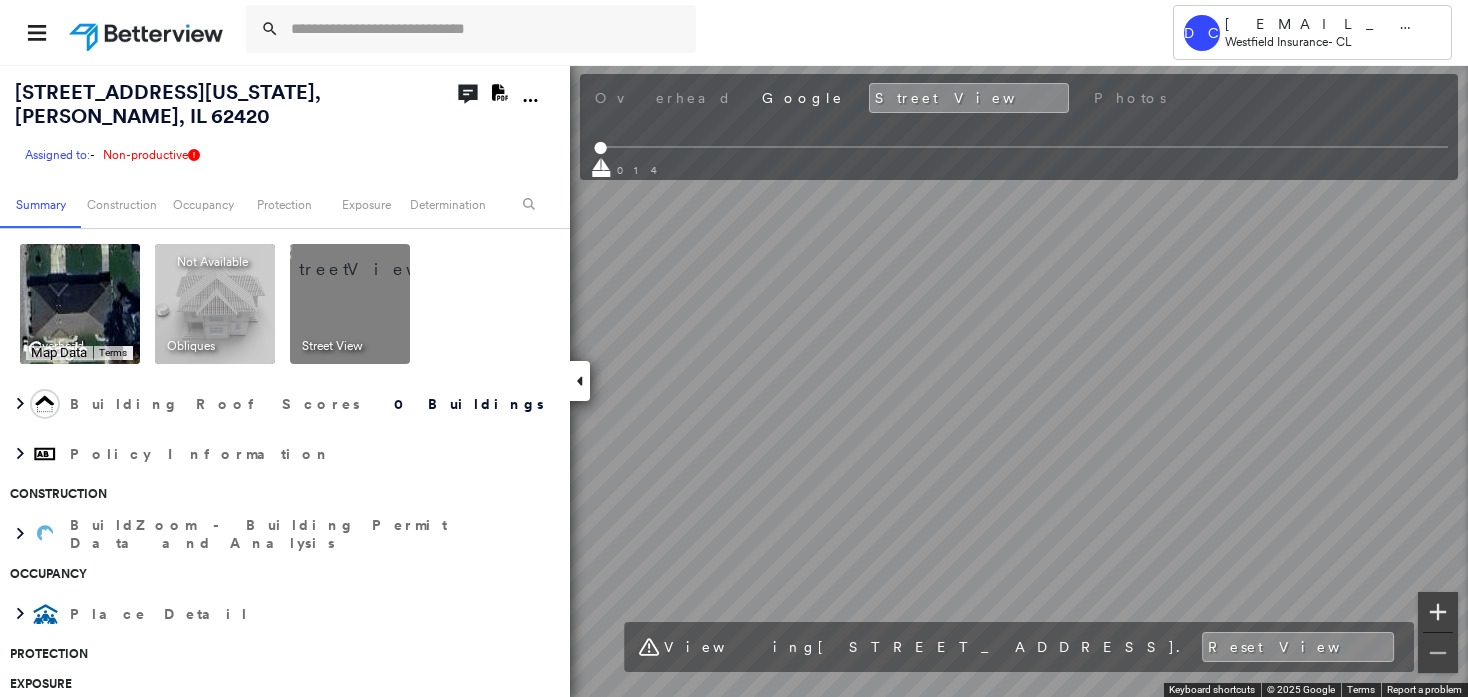 click at bounding box center [1438, 612] 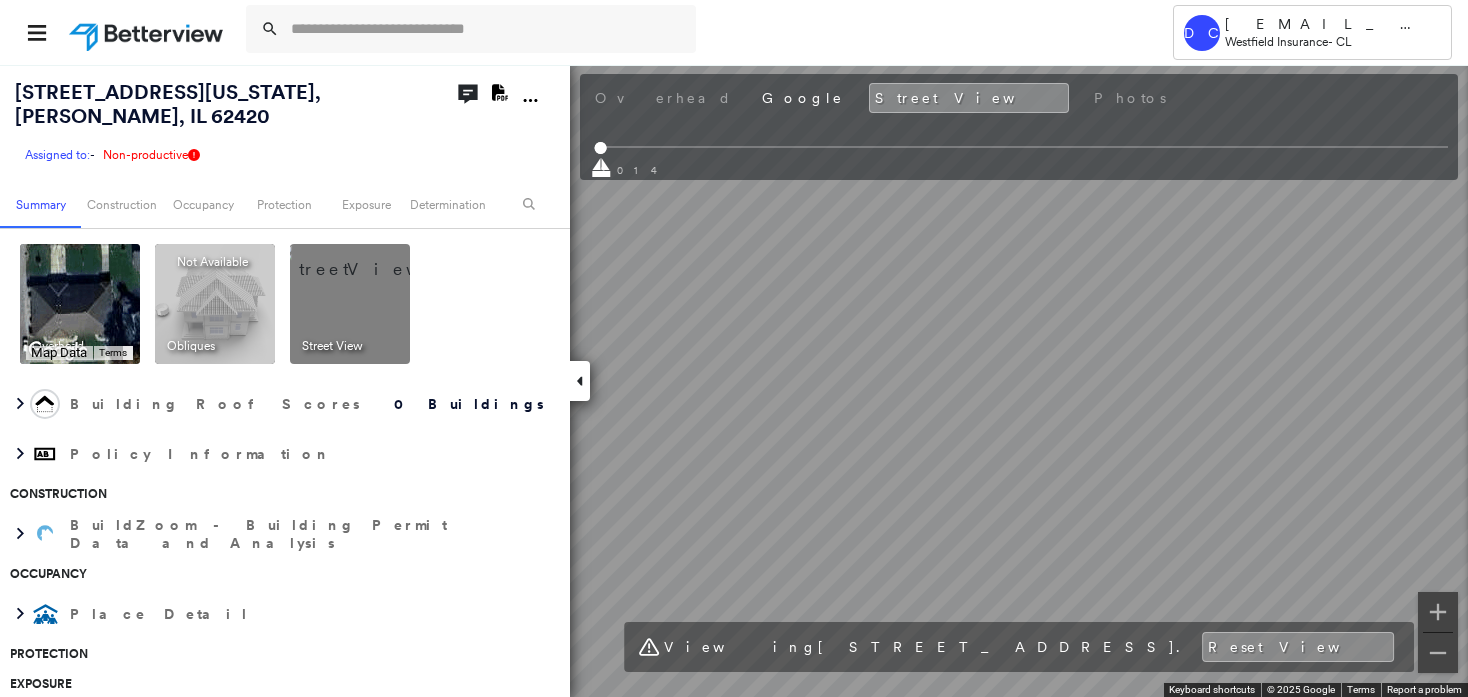 click on "Tower DC [EMAIL_ADDRESS][DOMAIN_NAME] Westfield Insurance  -   CL [STREET_ADDRESS][US_STATE][PERSON_NAME] Assigned to:  - Assigned to:  - Assigned to:  - Non-productive  Open Comments Download PDF Report Summary Construction Occupancy Protection Exposure Determination Overhead Keyboard shortcuts Map Data Map data ©2025 Google Map data ©2025 Google 20 m  Click to toggle between metric and imperial units Terms To navigate, press the arrow keys. Keyboard shortcuts Map Data Map data ©2025 Imagery ©2025 Airbus, Maxar Technologies Map data ©2025 Imagery ©2025 Airbus, Maxar Technologies 20 m  Click to toggle between metric and imperial units Terms To navigate, press the arrow keys. Obliques Not Available ; Street View Building Roof Scores 0 Buildings Policy Information Construction BuildZoom - Building Permit Data and Analysis Occupancy Place Detail Protection Exposure FEMA Risk Index Hail Regional Hazard: 3   out of  5 Hurricane Regional Hazard: 3   out of  5 Wildfire Determination Action Taken Save" at bounding box center [734, 348] 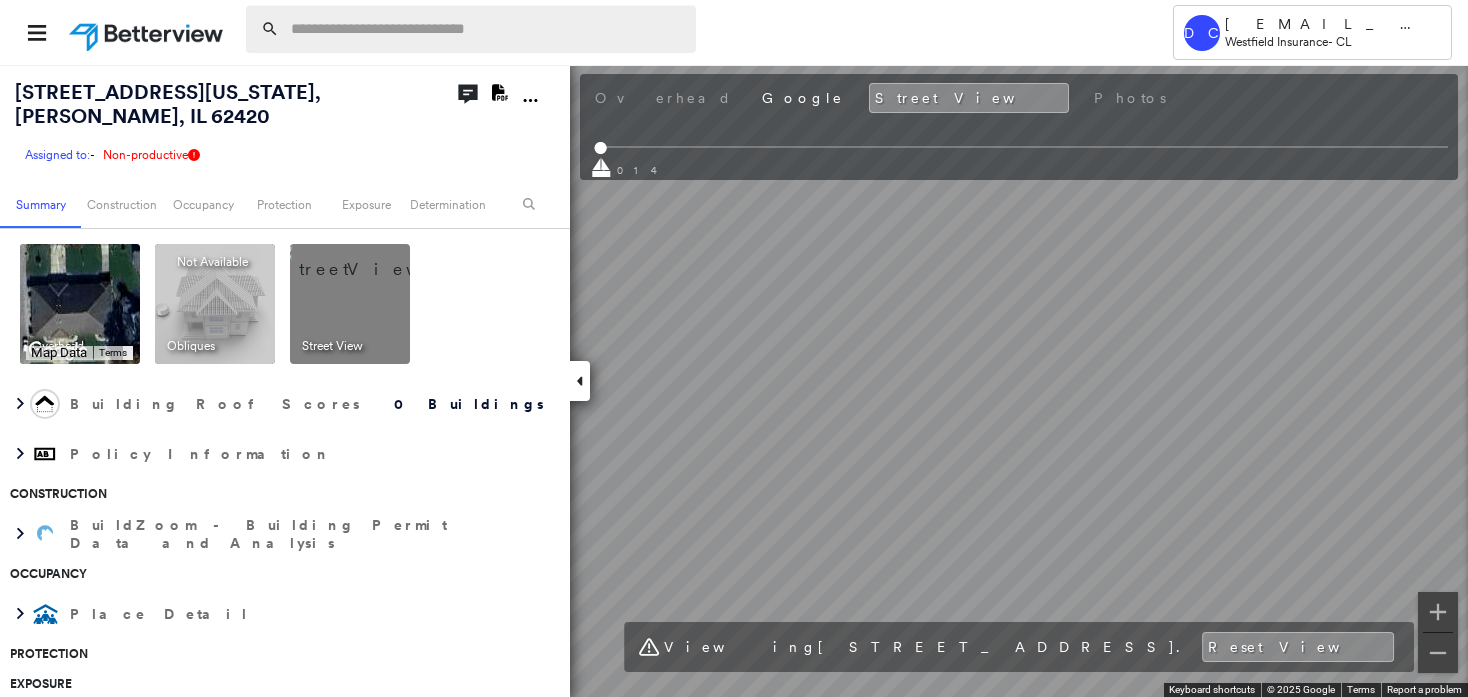click at bounding box center [487, 29] 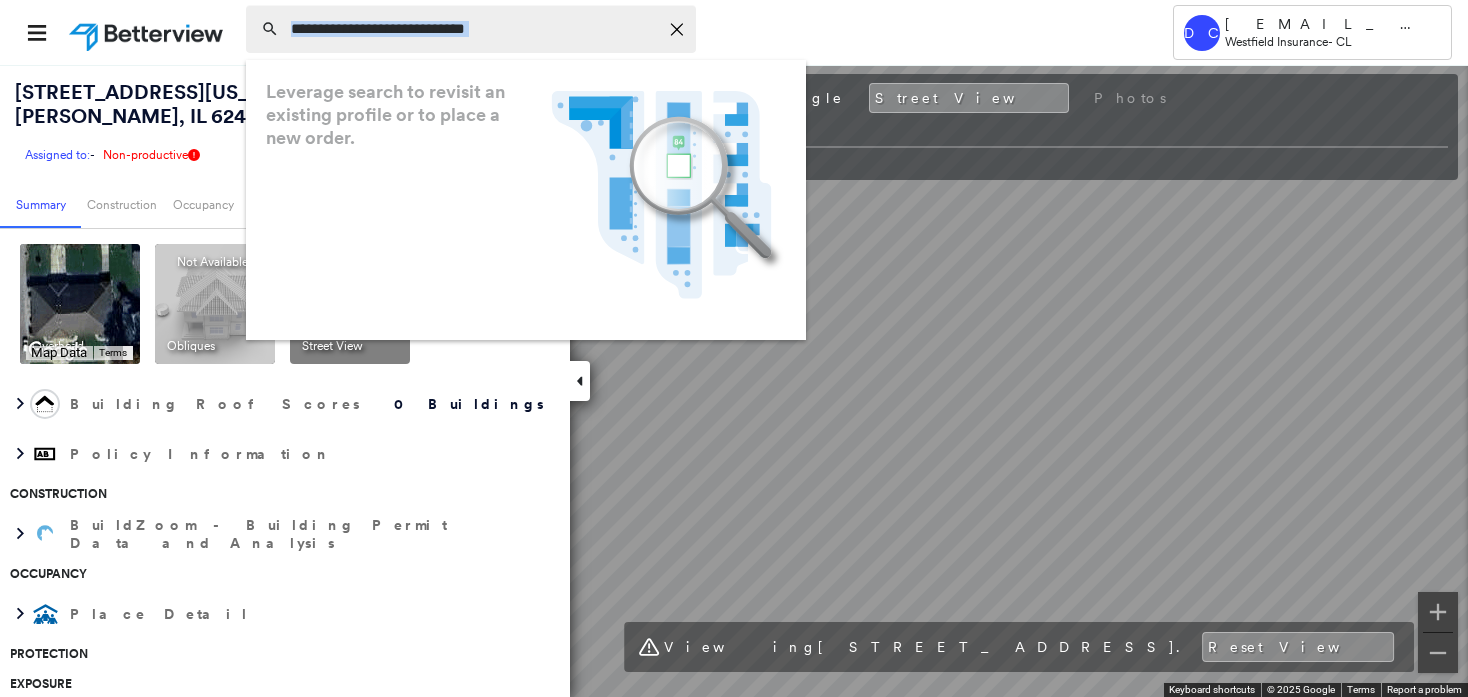 click on "Icon_Closemodal" 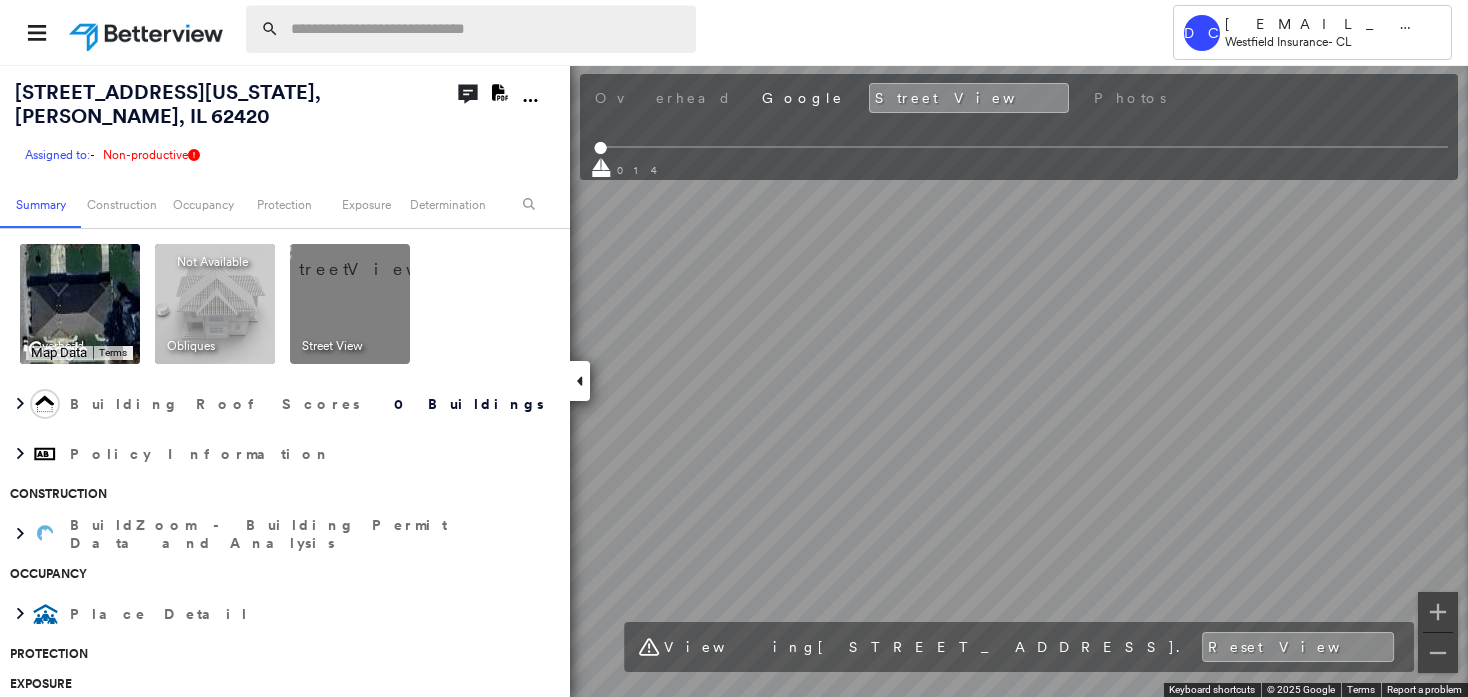 click at bounding box center (487, 29) 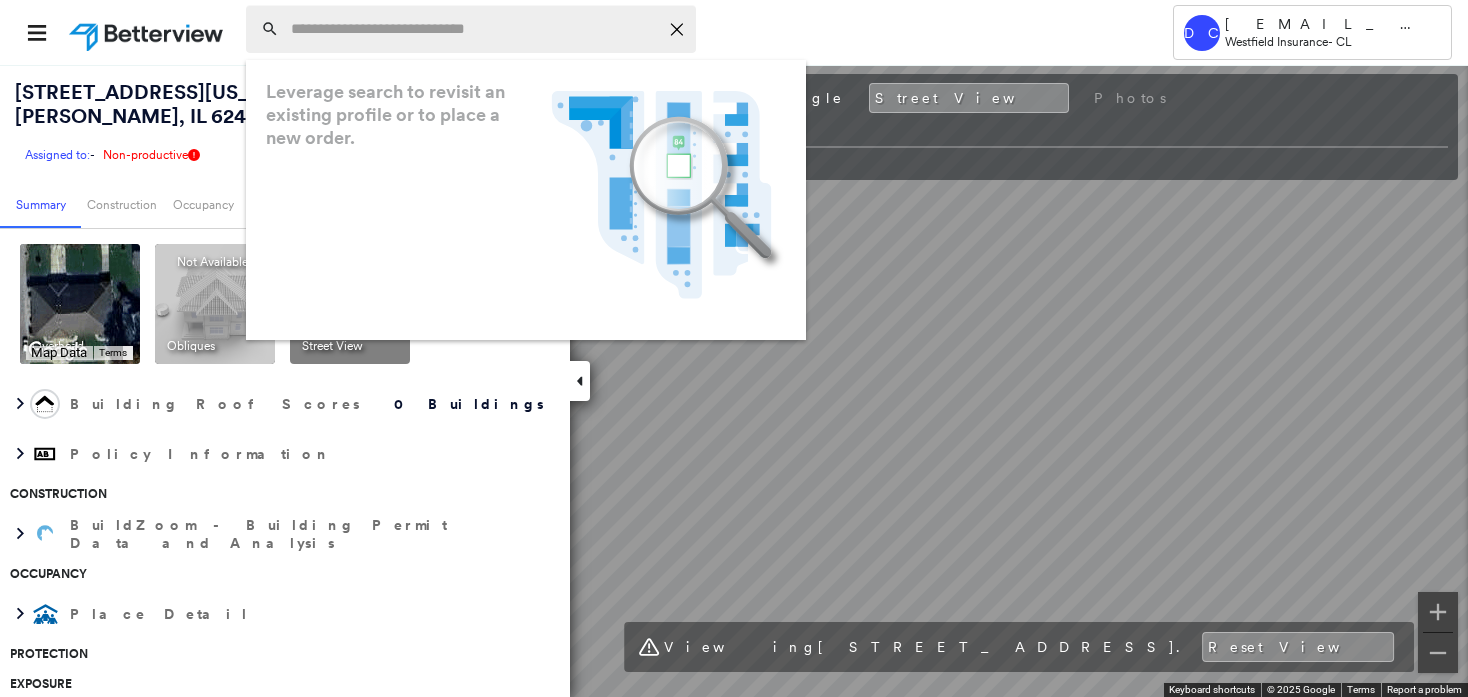 click at bounding box center [474, 29] 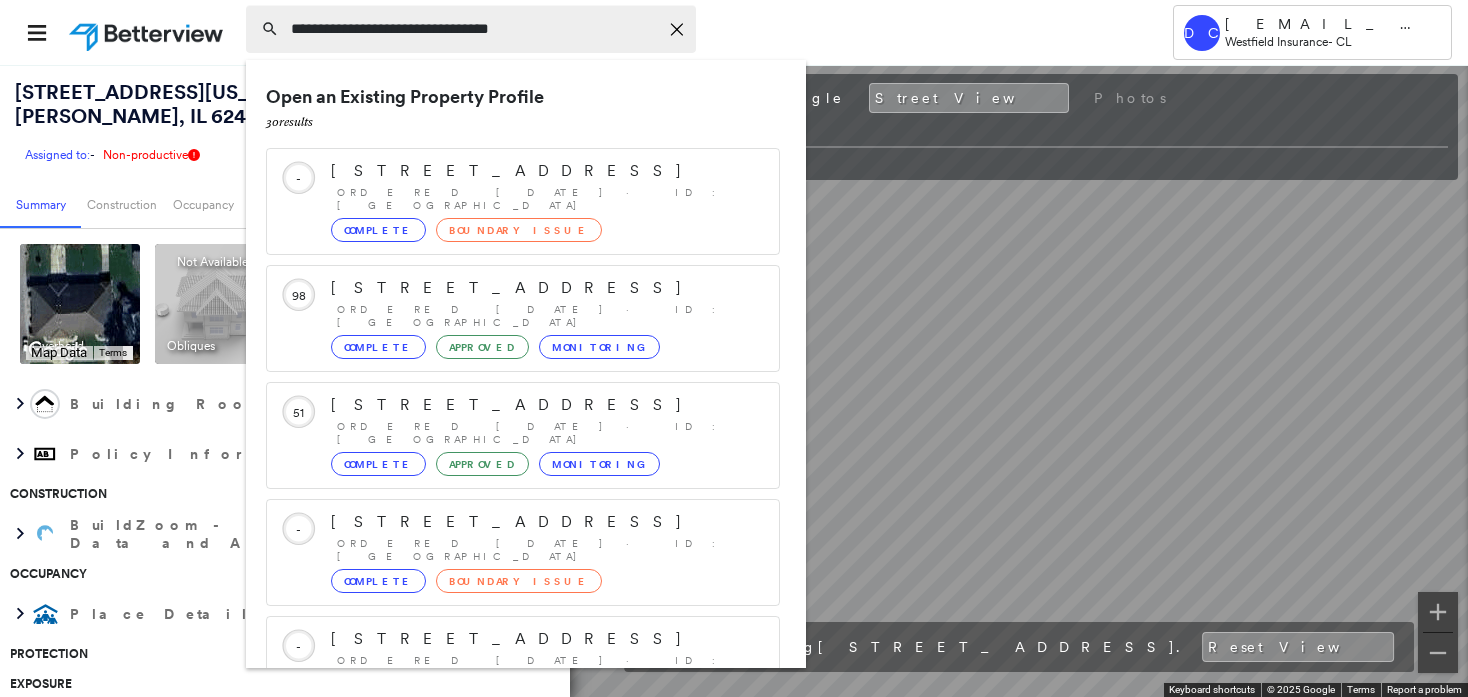 type on "**********" 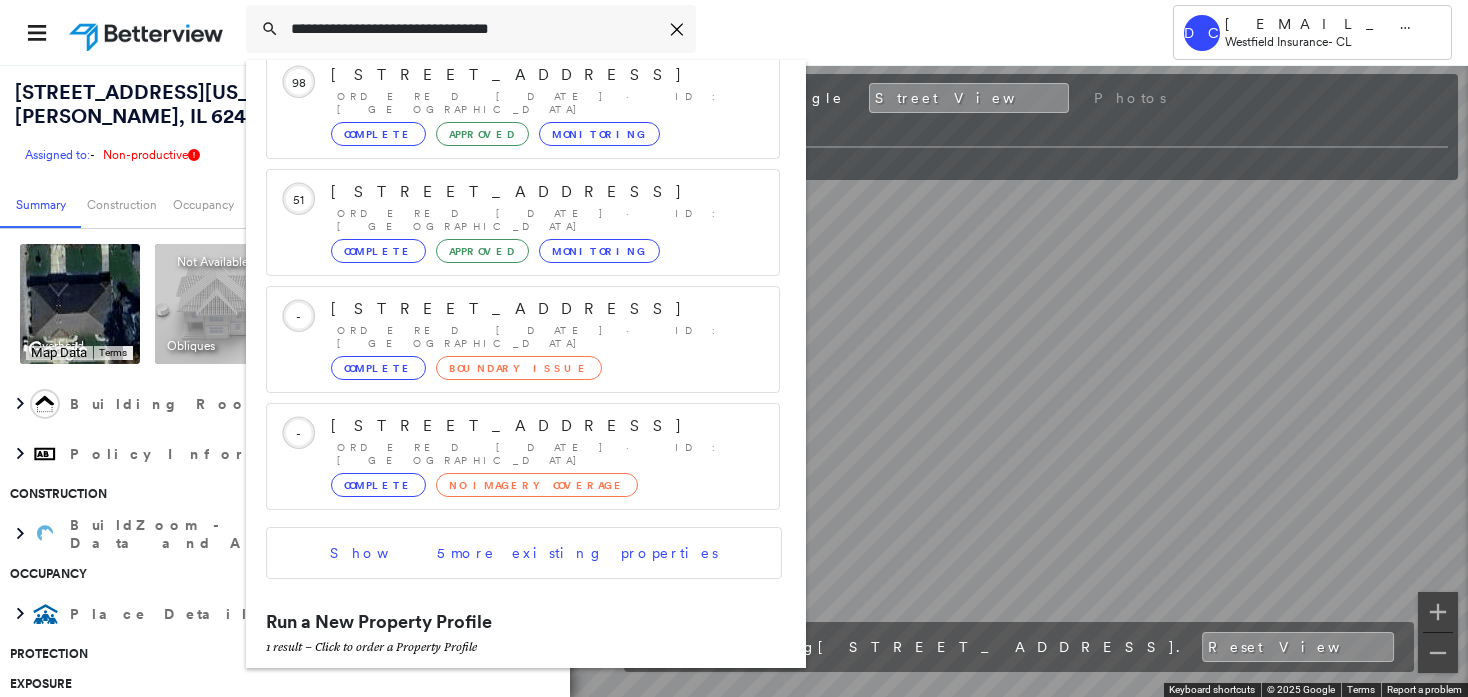 scroll, scrollTop: 0, scrollLeft: 0, axis: both 